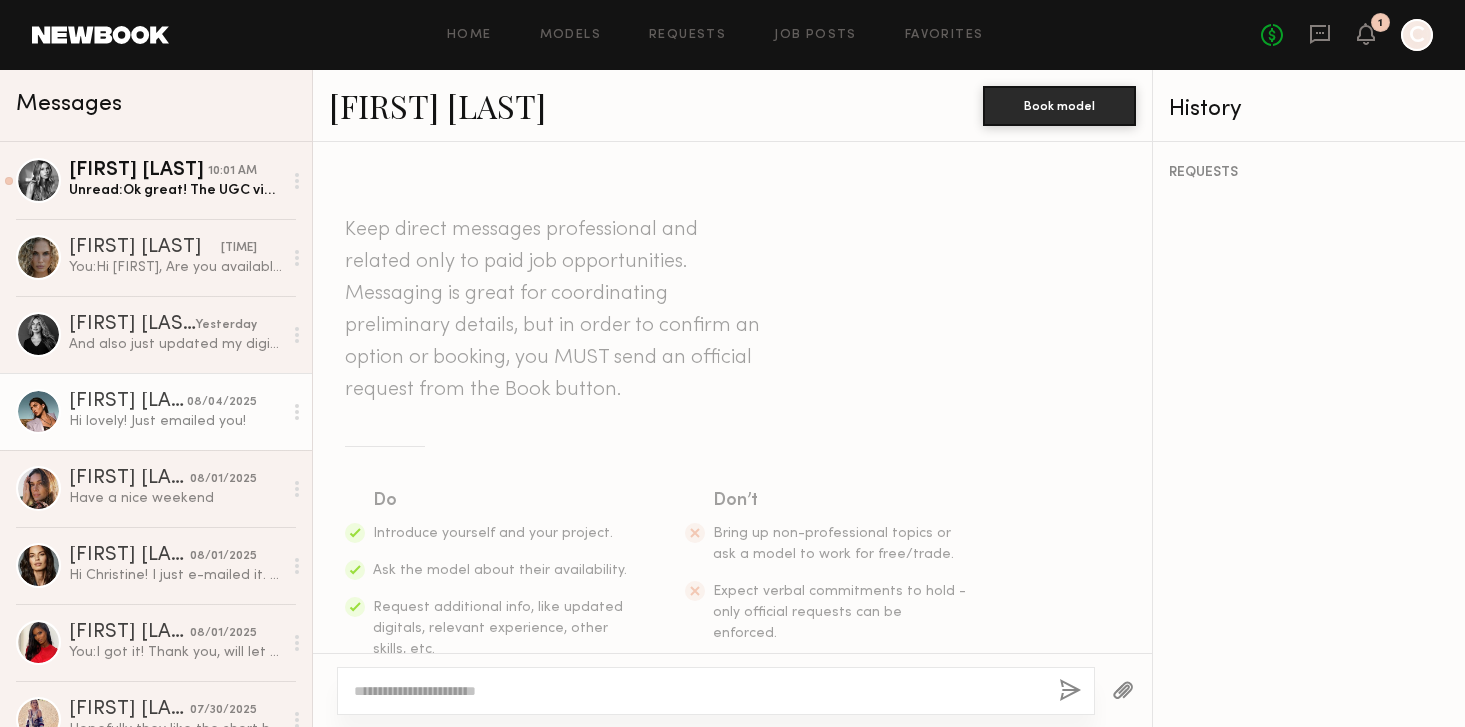 scroll, scrollTop: 0, scrollLeft: 0, axis: both 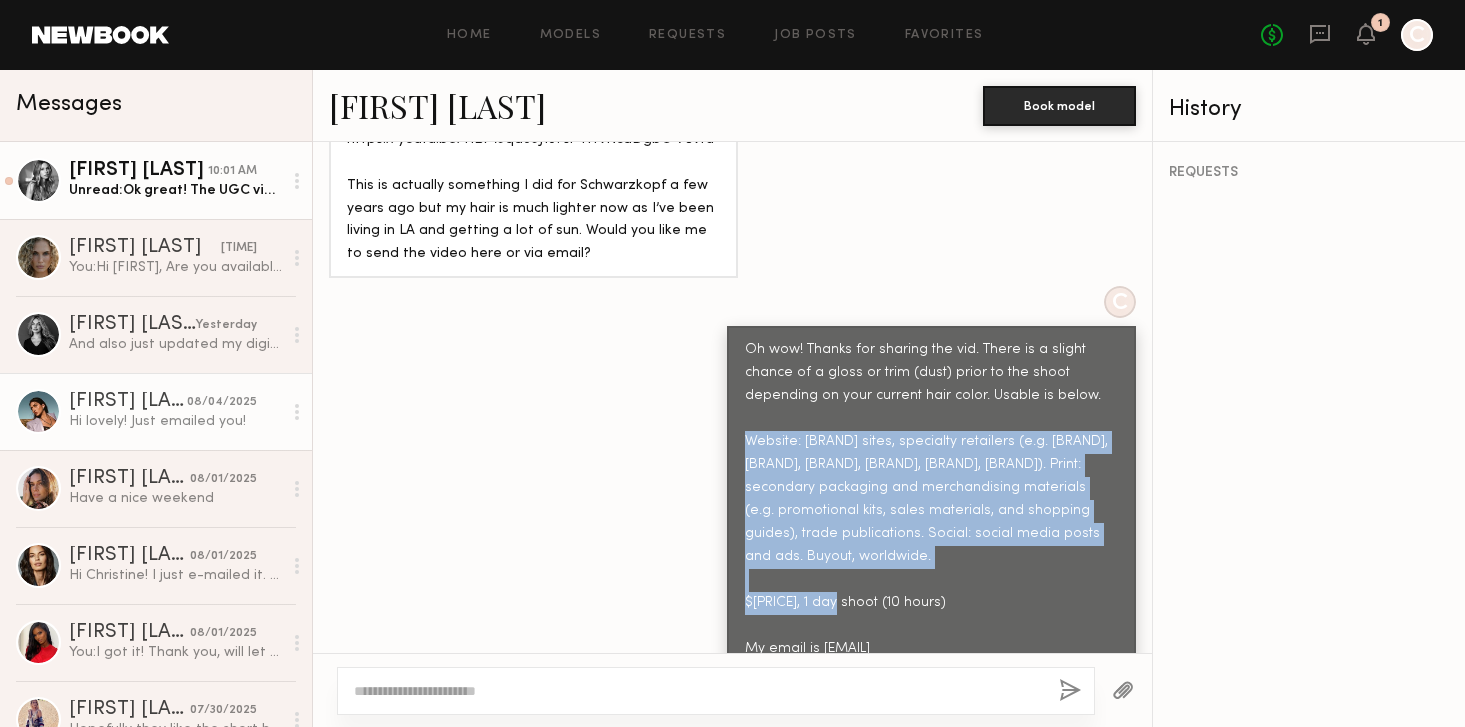 click on "[FIRST] [LAST]" 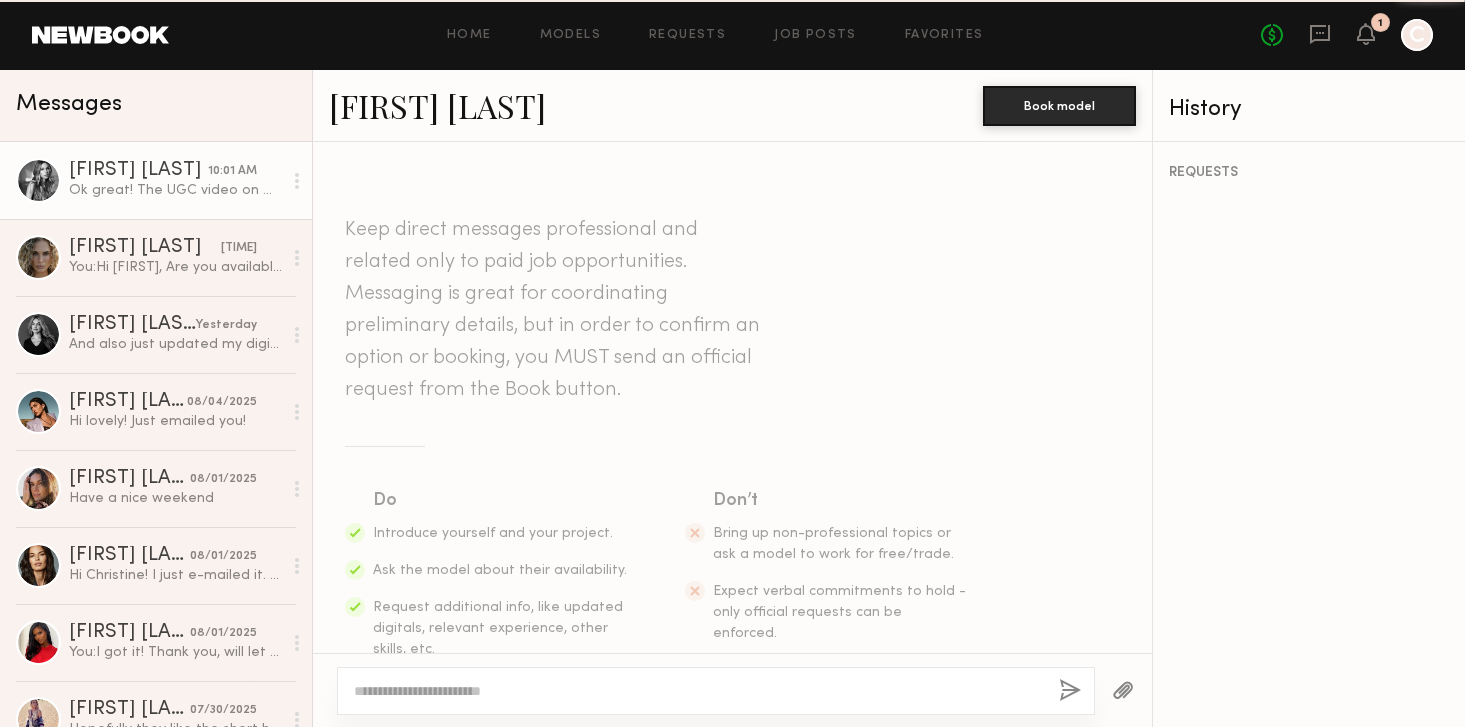 scroll, scrollTop: 1117, scrollLeft: 0, axis: vertical 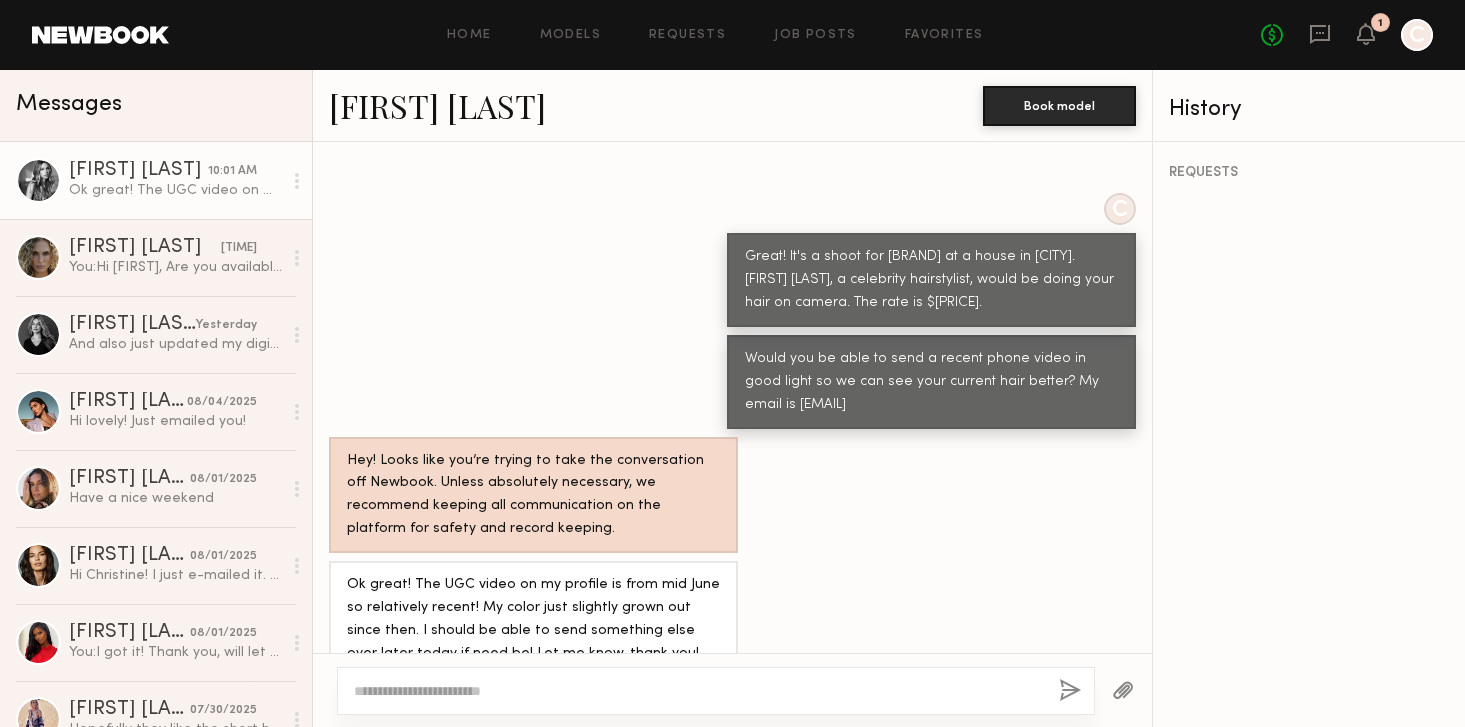 click on "[FIRST] [LAST]" 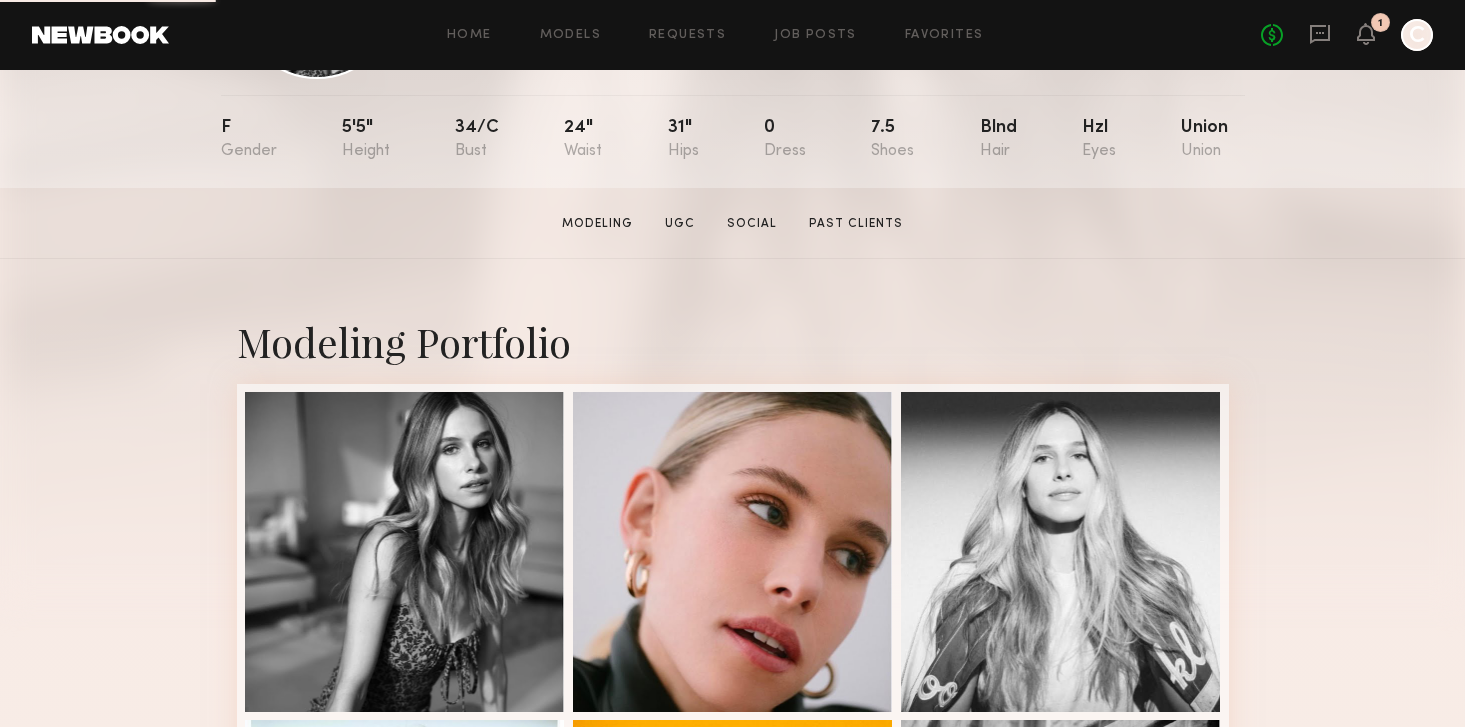scroll, scrollTop: 209, scrollLeft: 0, axis: vertical 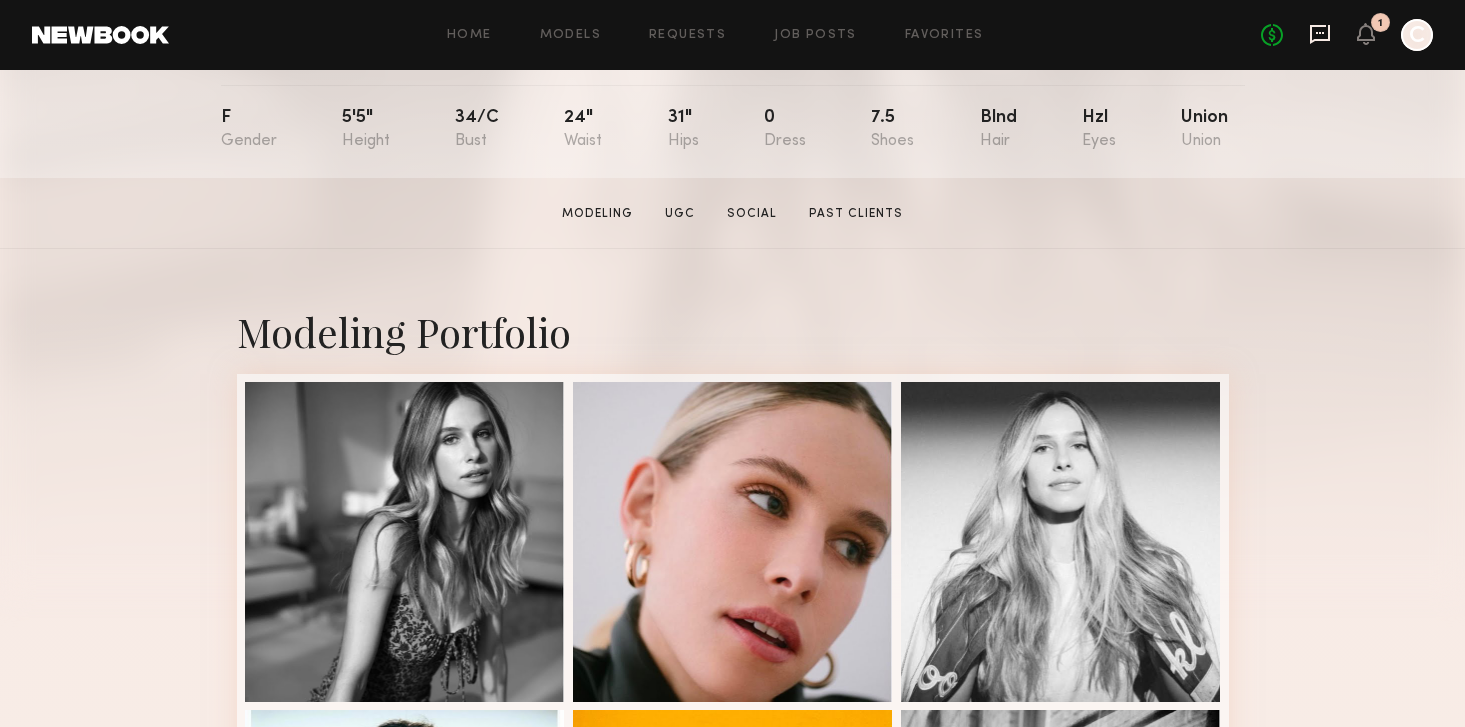 click 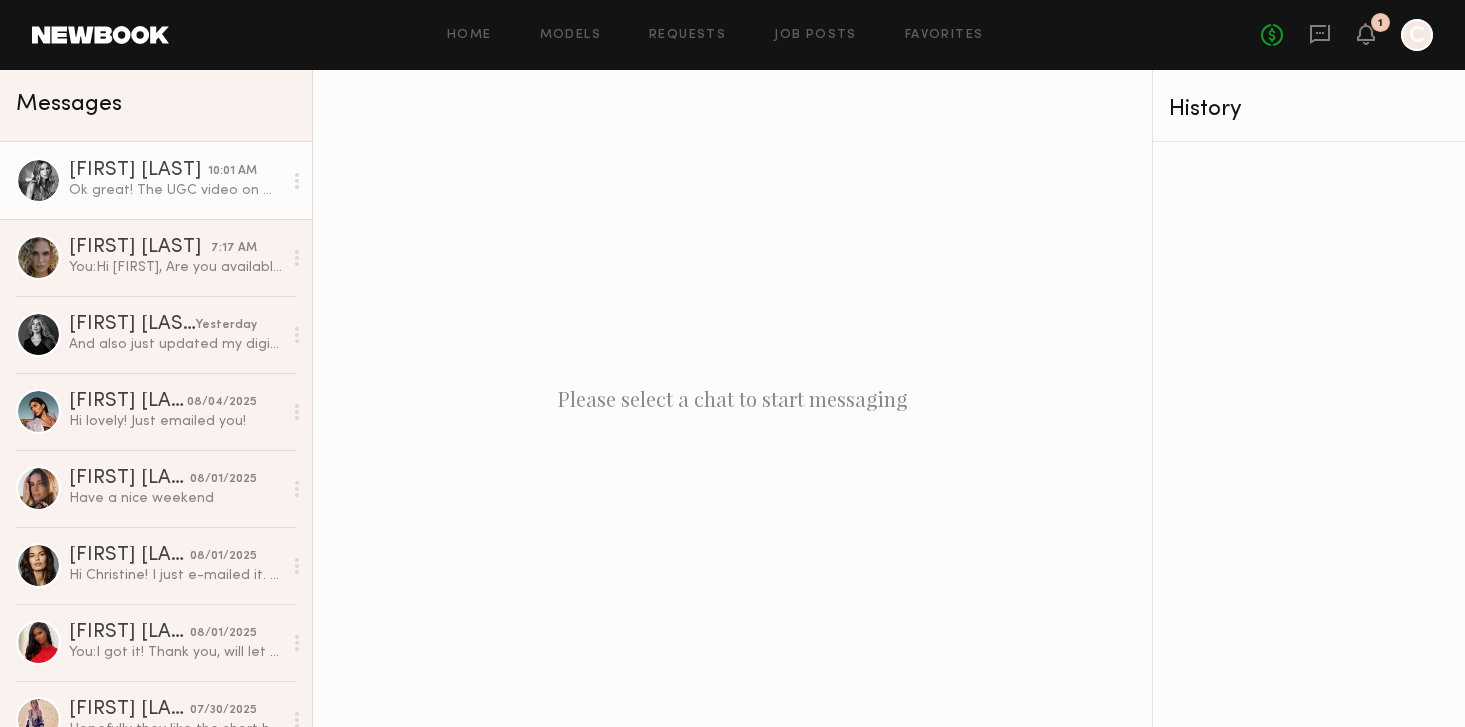 click on "Ok great! The UGC video on my profile is from mid June so relatively recent! My color just slightly grown out since then. I should be able to send something else over later today if need be! Let me know, thank you!" 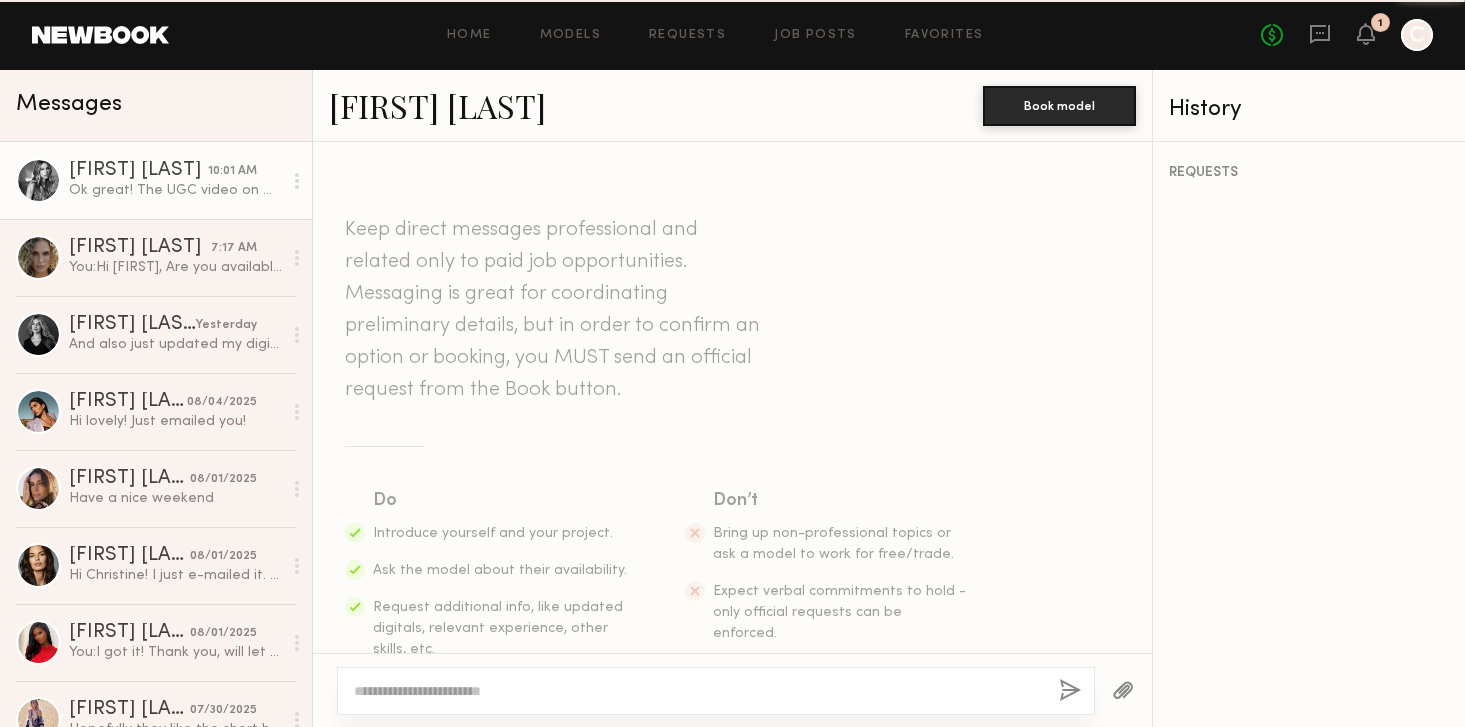 scroll, scrollTop: 1117, scrollLeft: 0, axis: vertical 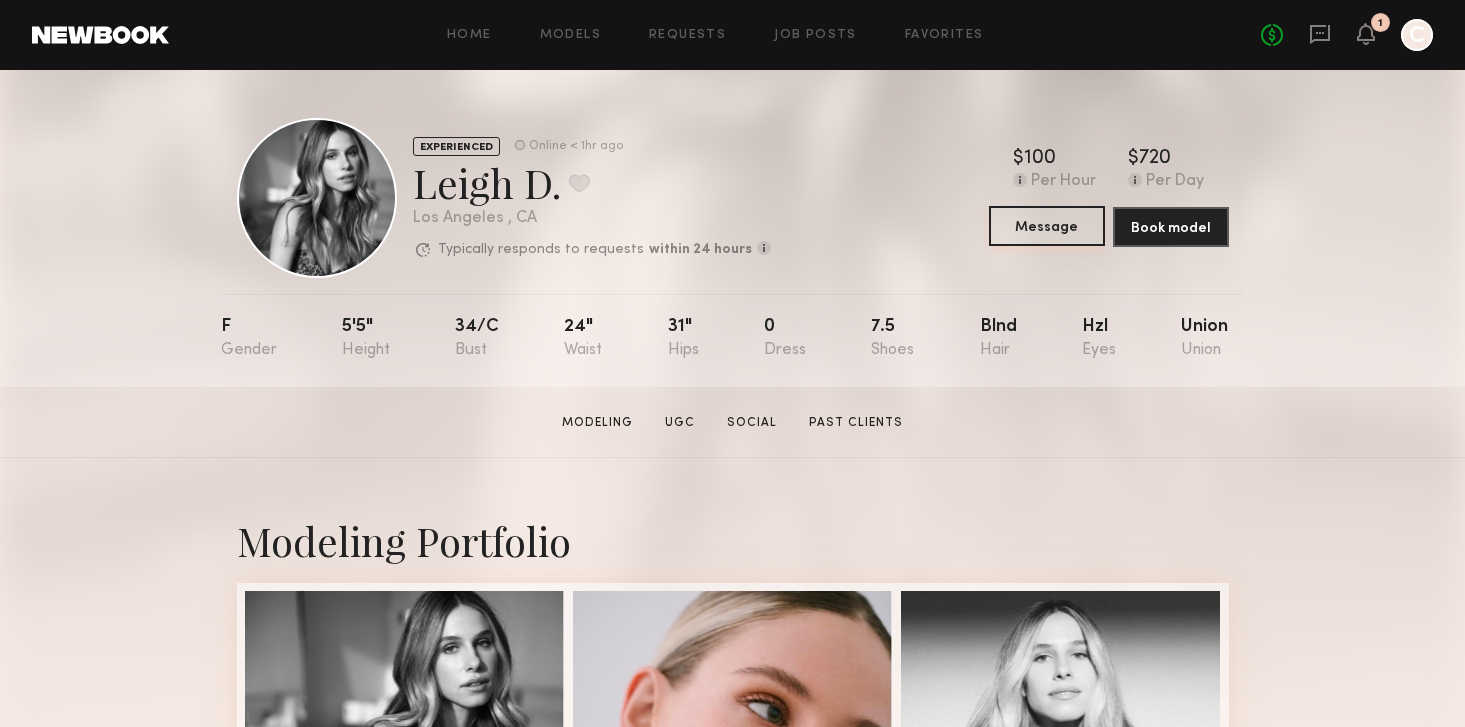 click on "Message" 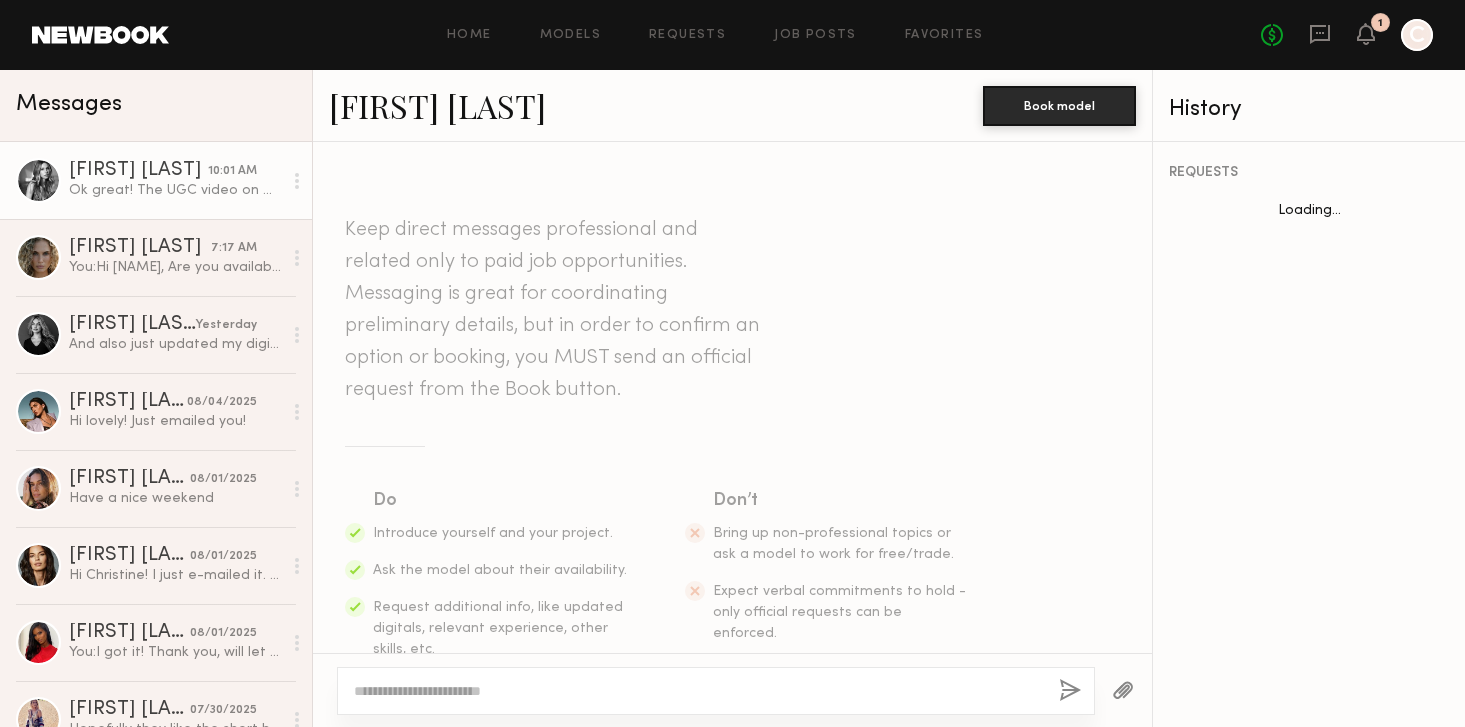 scroll, scrollTop: 1117, scrollLeft: 0, axis: vertical 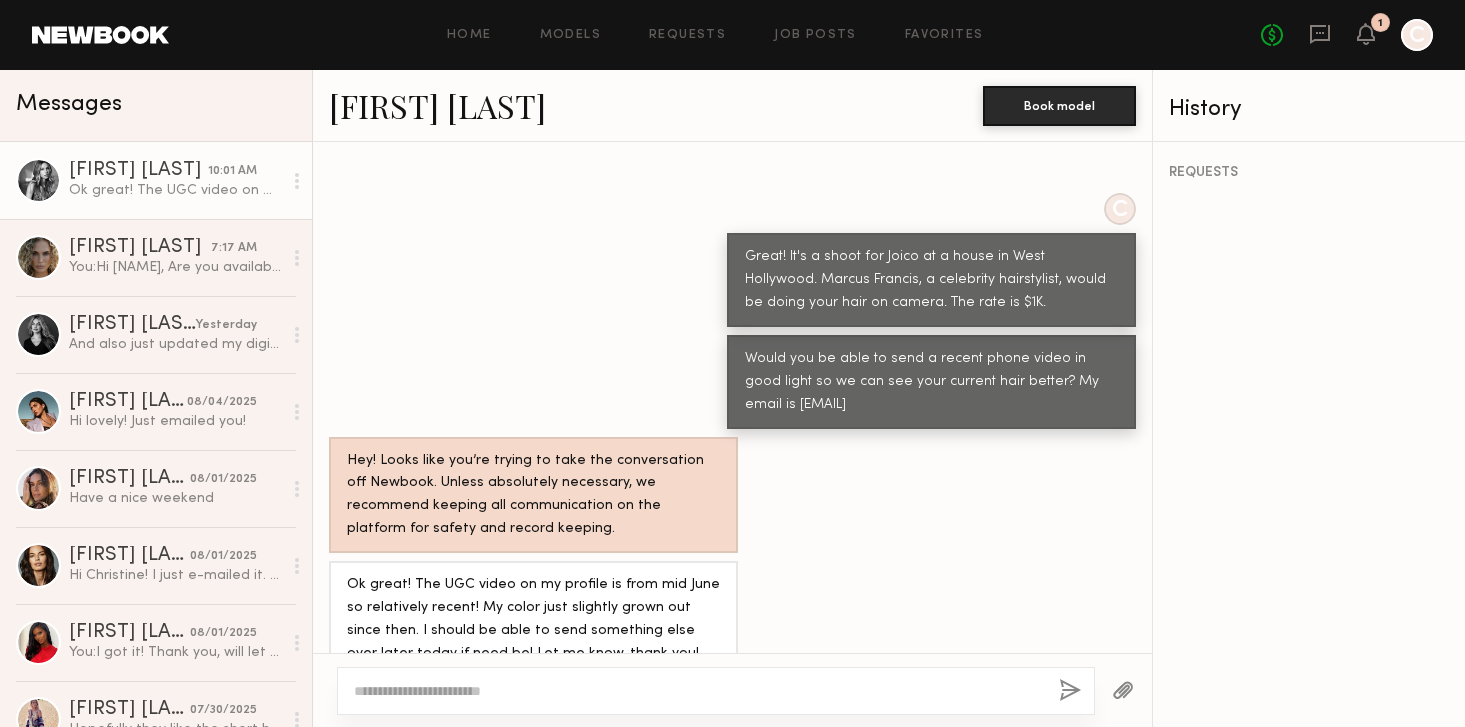 click on "[FIRST] [LAST]" 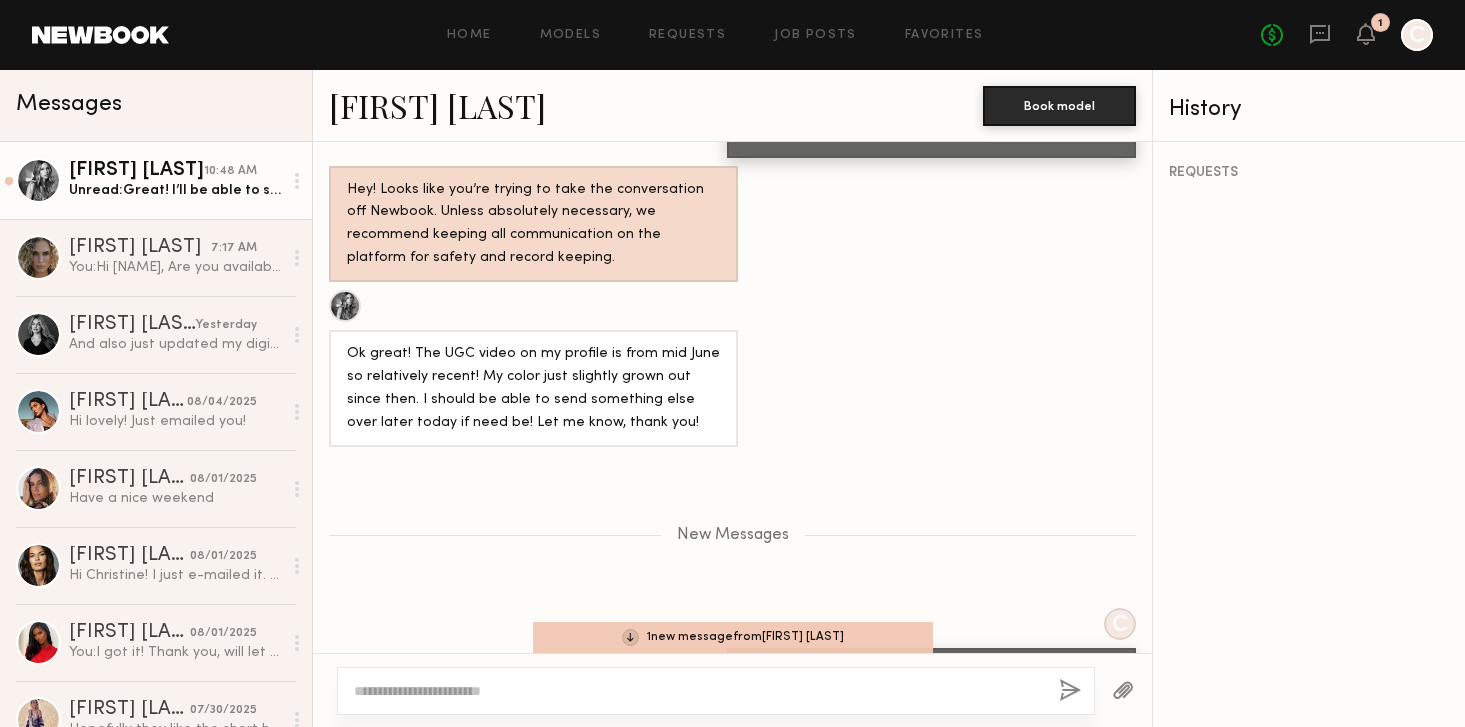 scroll, scrollTop: 1507, scrollLeft: 0, axis: vertical 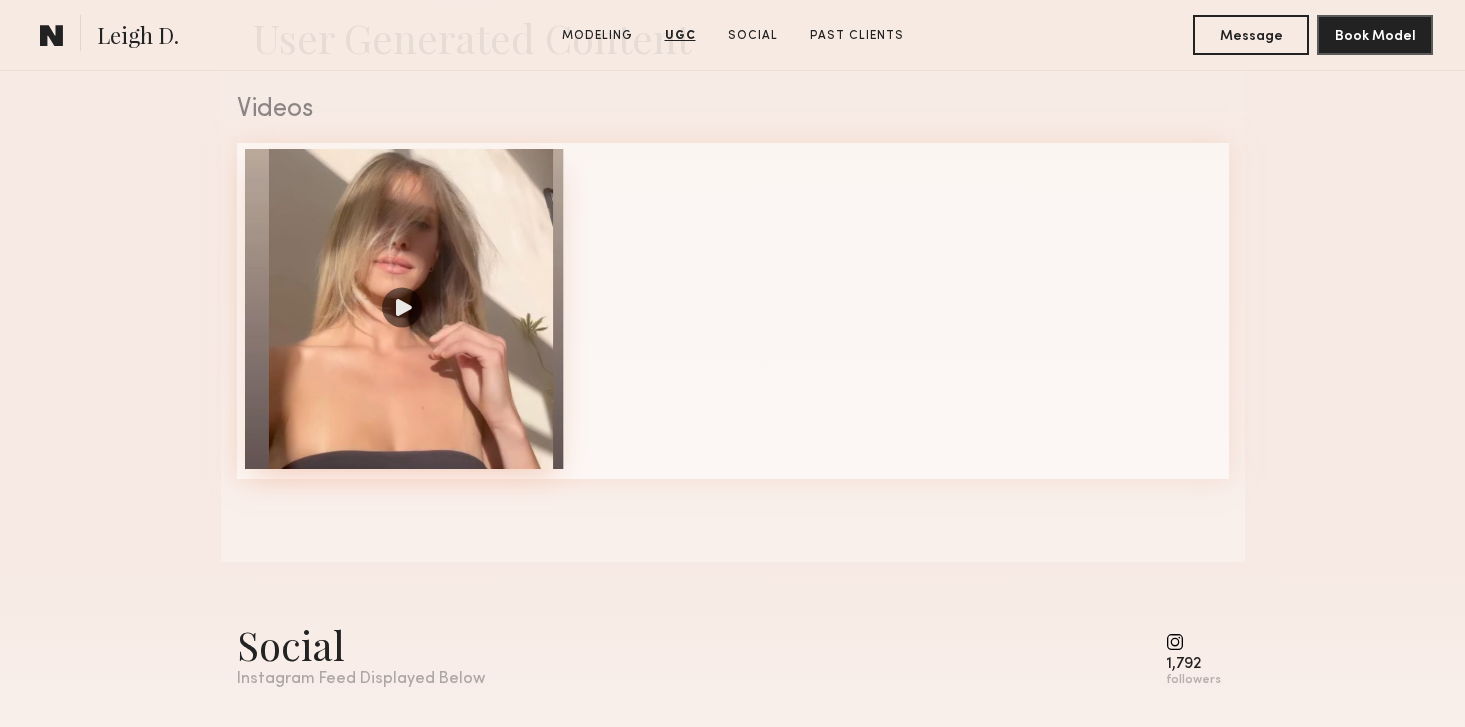 click at bounding box center (405, 309) 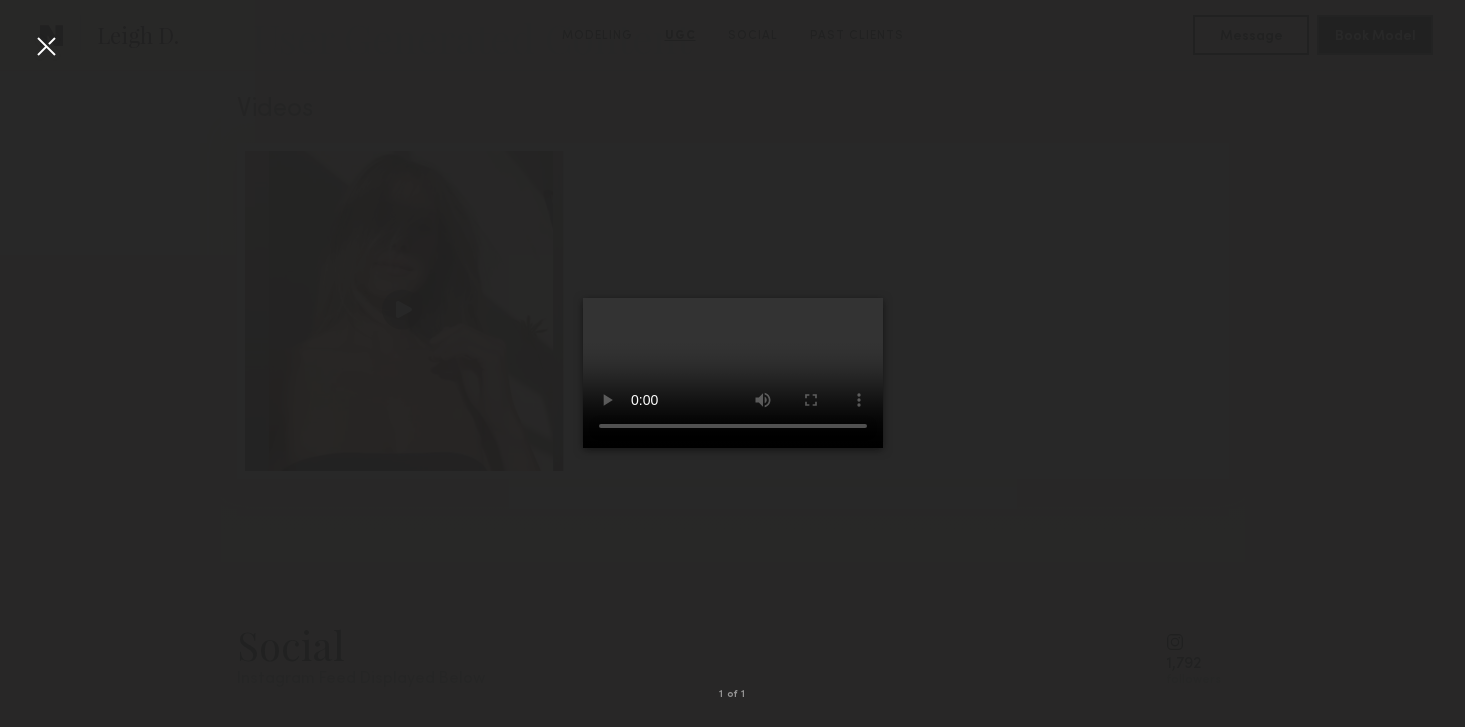 click at bounding box center [732, 347] 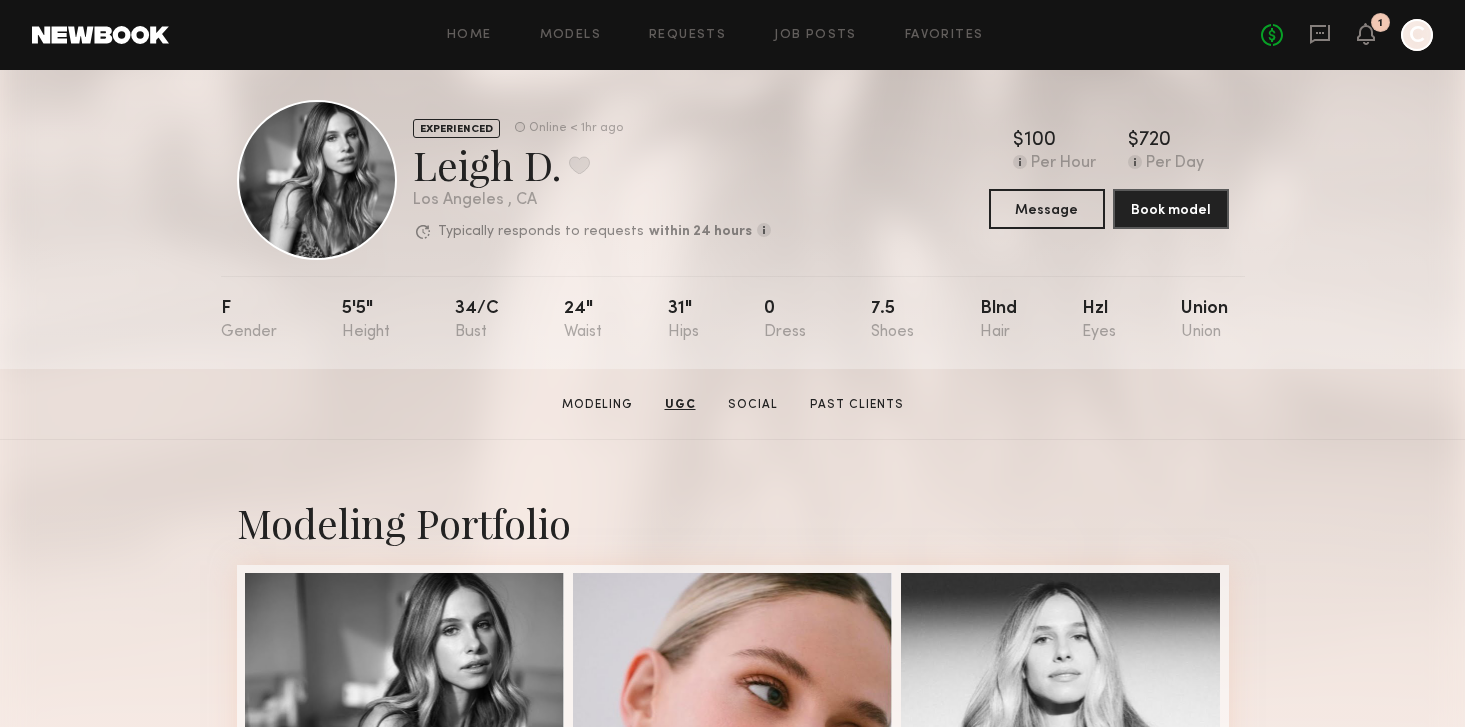 scroll, scrollTop: 0, scrollLeft: 0, axis: both 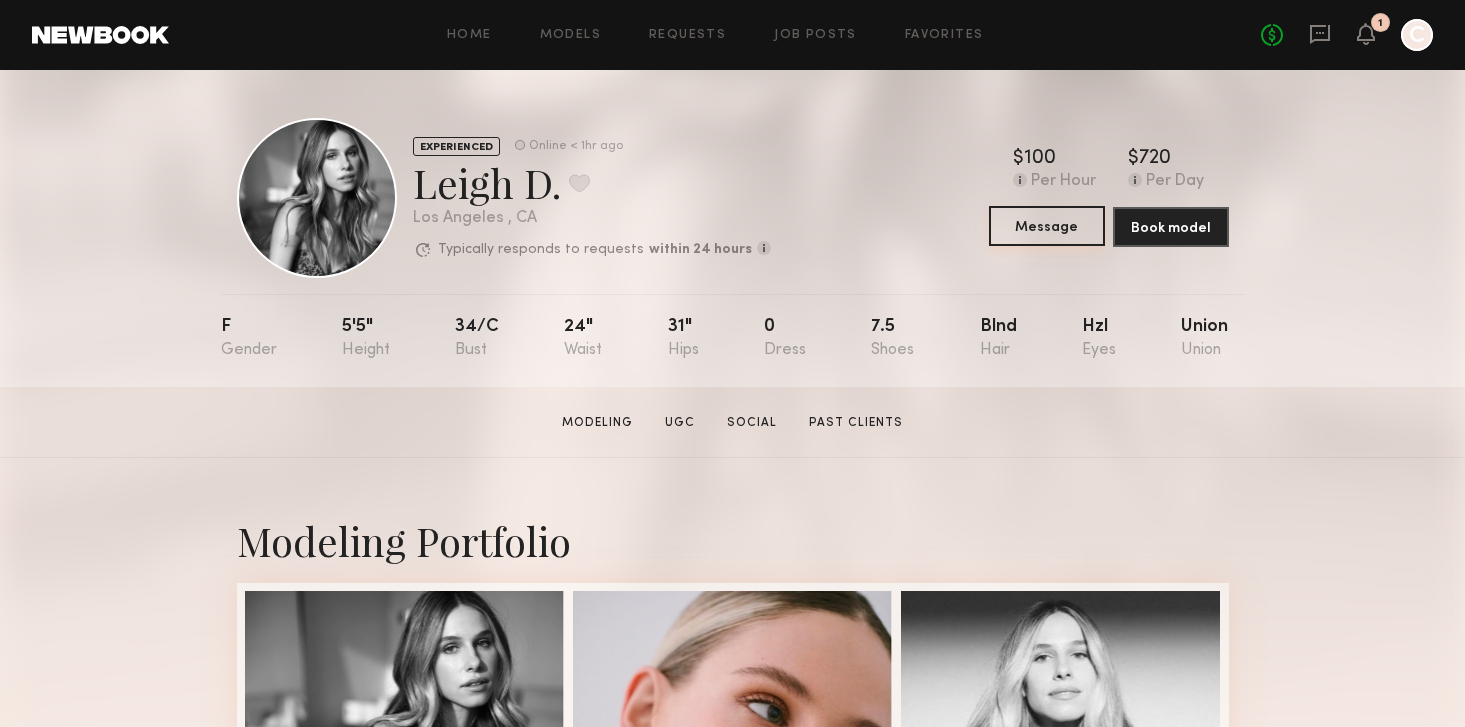 click on "Message" 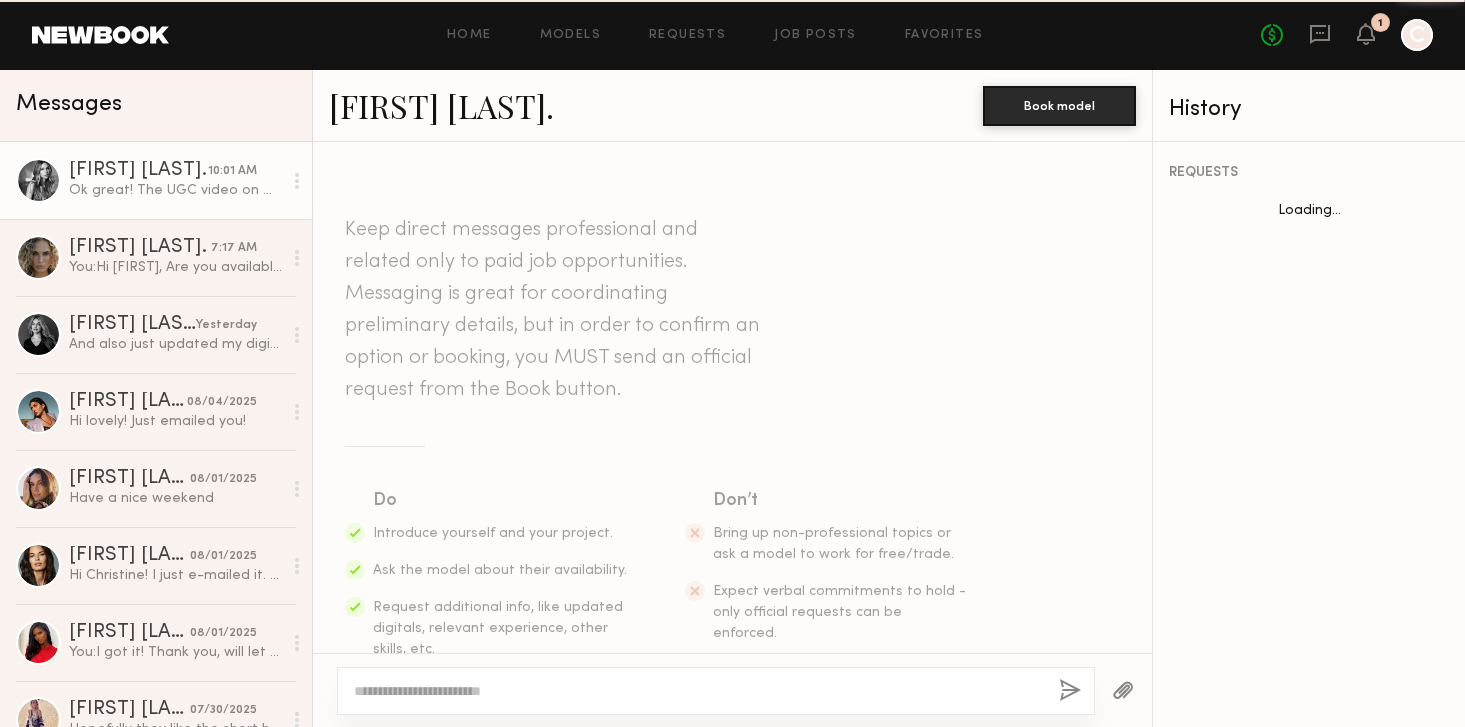 scroll, scrollTop: 1117, scrollLeft: 0, axis: vertical 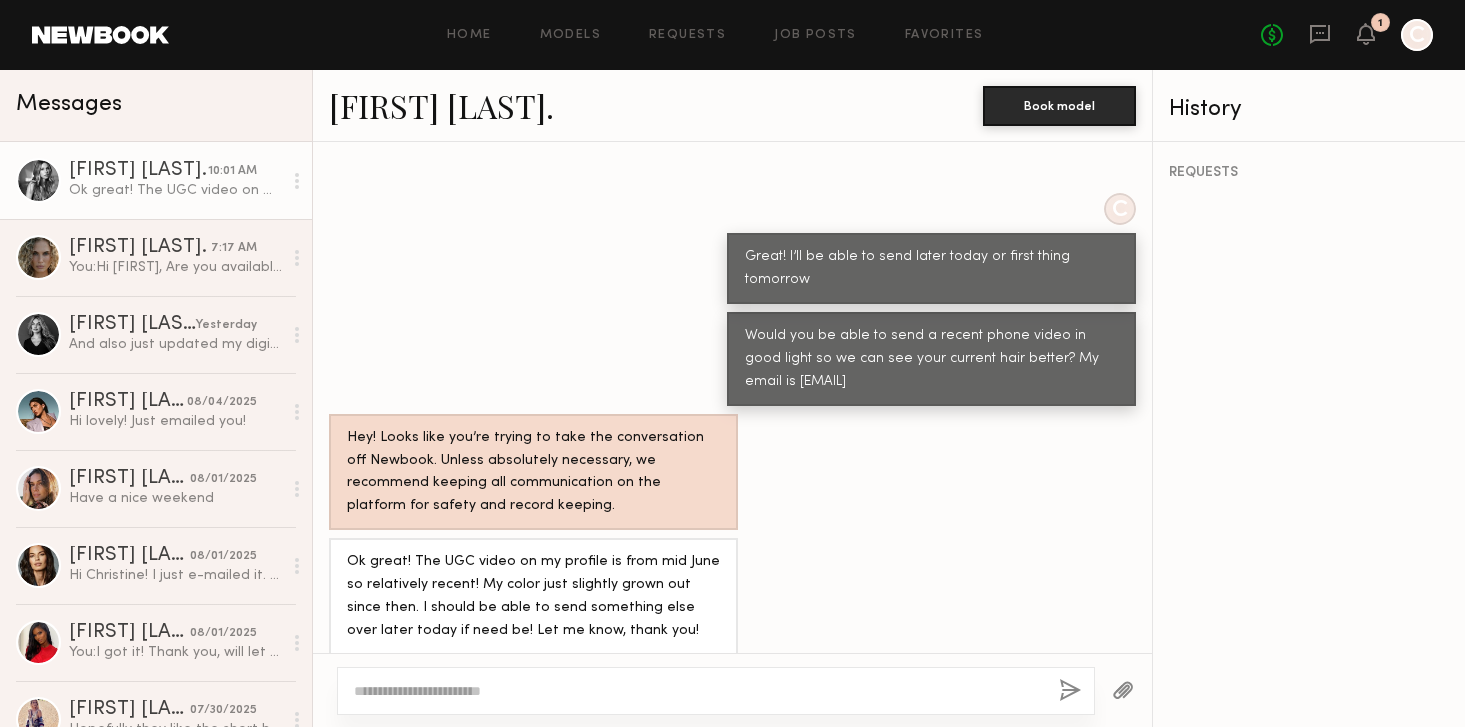 click 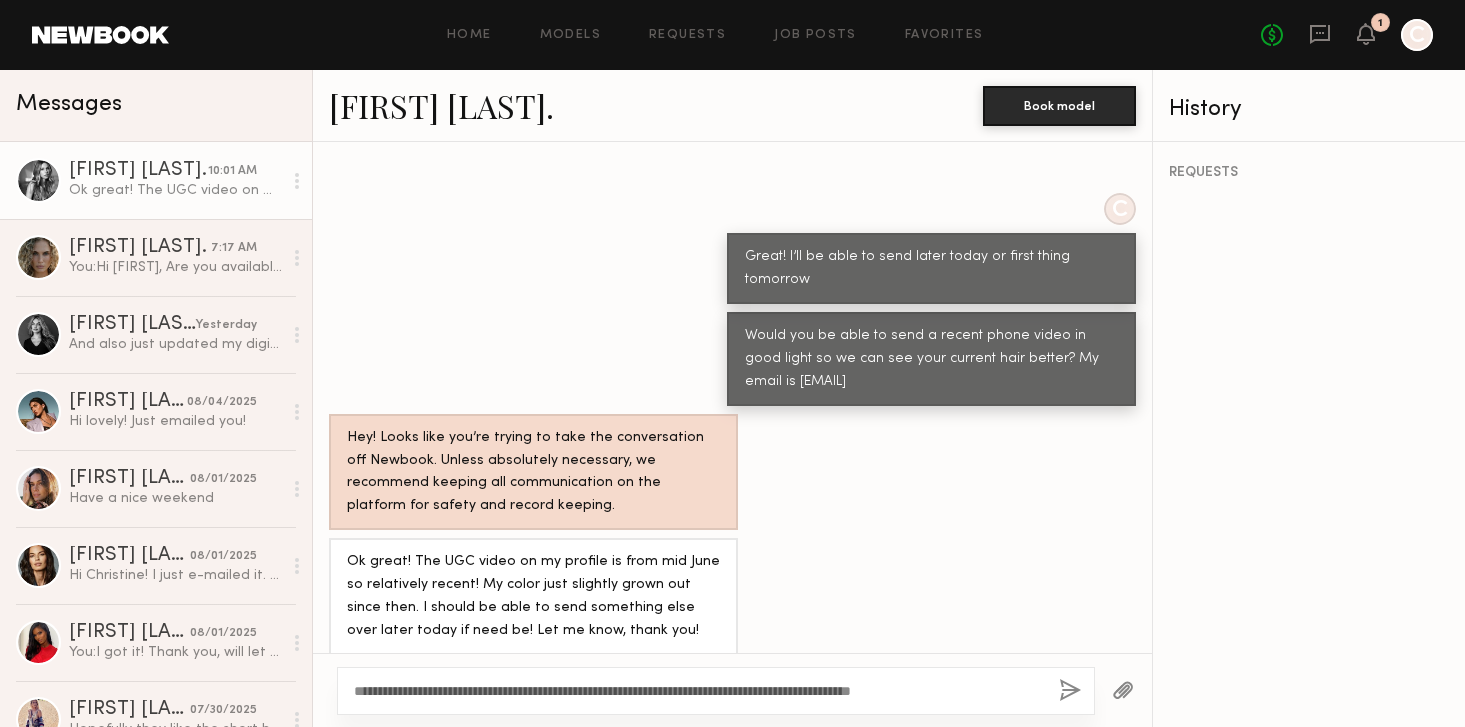 type on "**********" 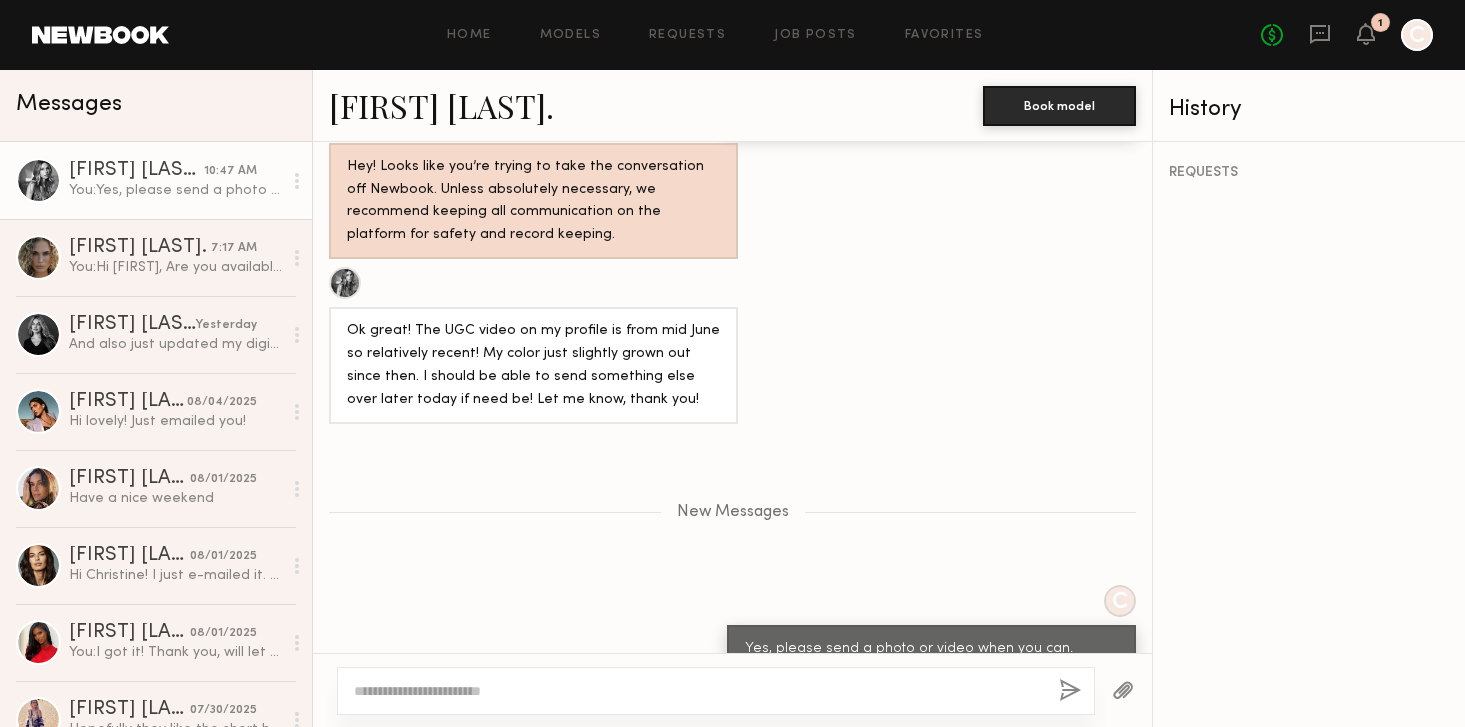 scroll, scrollTop: 1507, scrollLeft: 0, axis: vertical 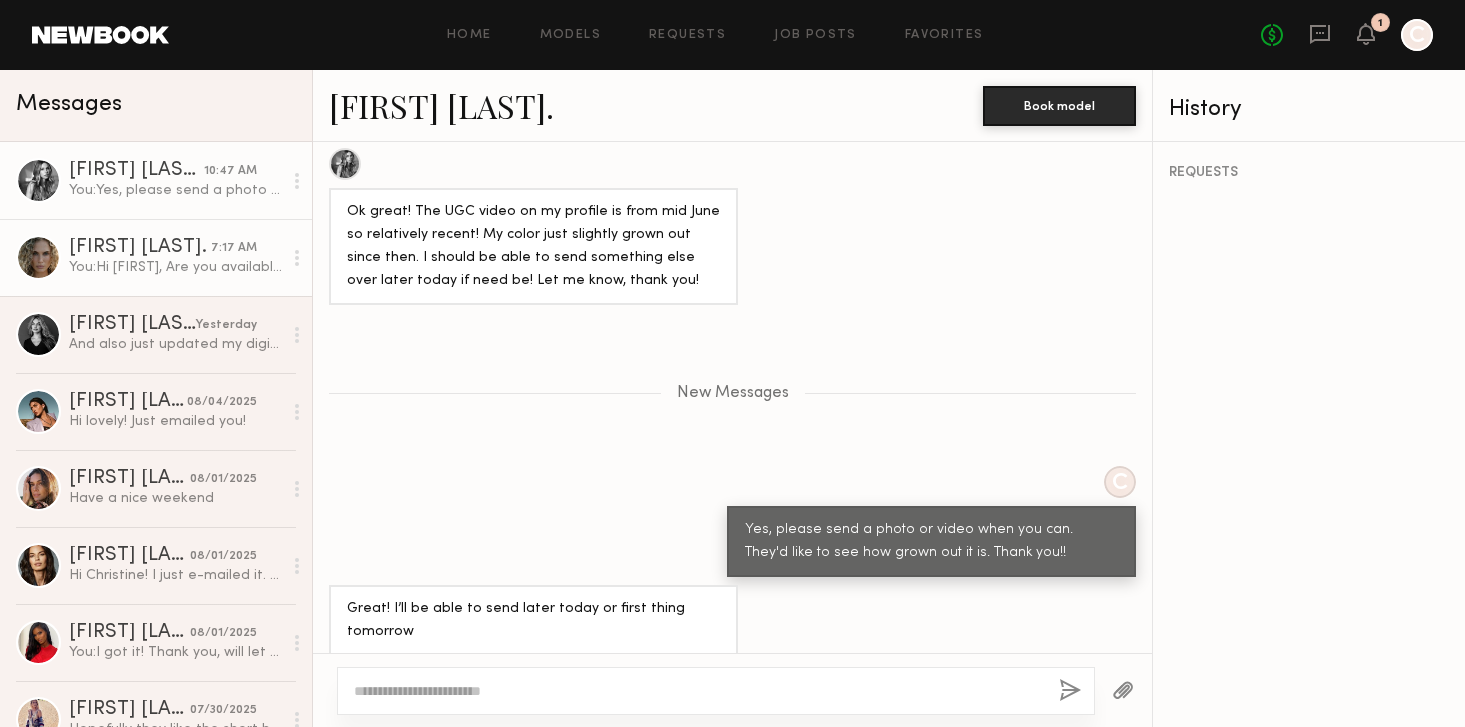 click on "You:  Hi Bailey, Are you available for full day shoot one of the following days?: Aug 26-28" 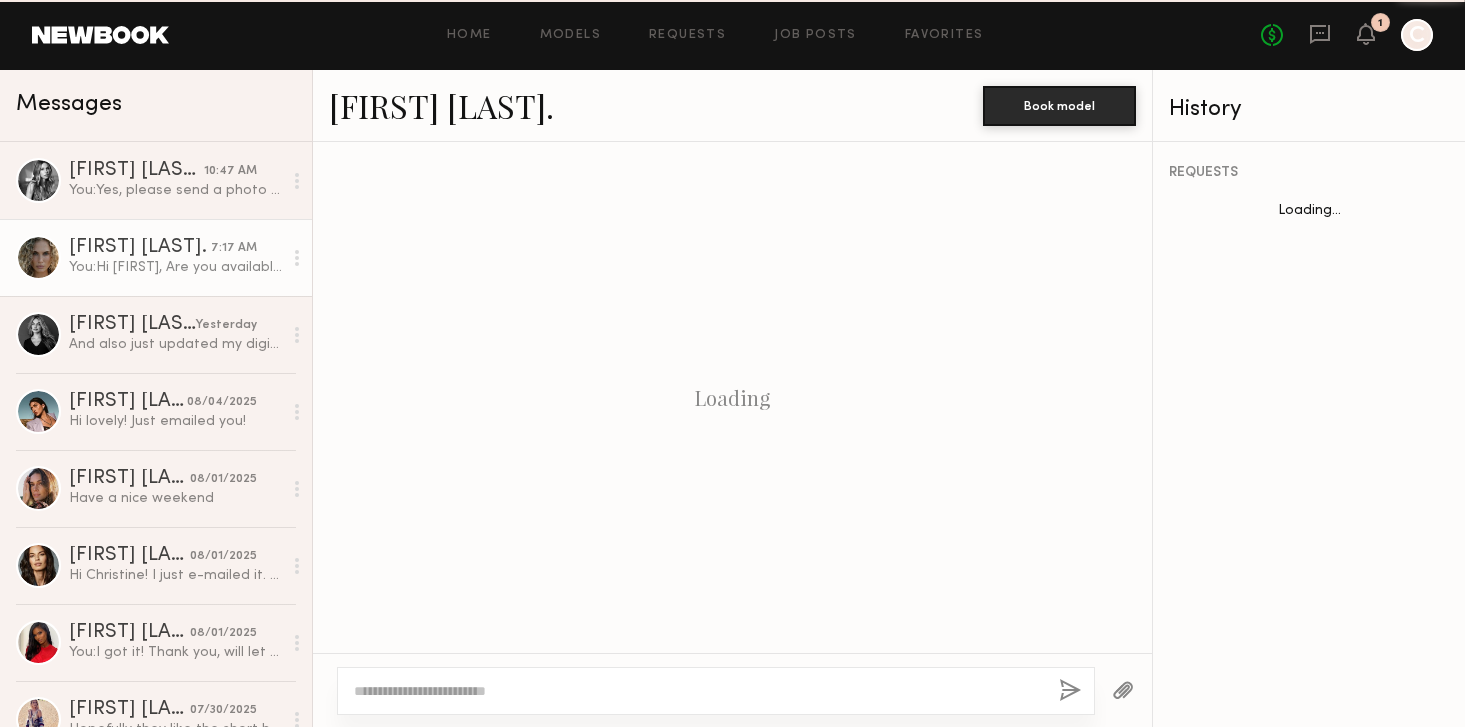 scroll, scrollTop: 353, scrollLeft: 0, axis: vertical 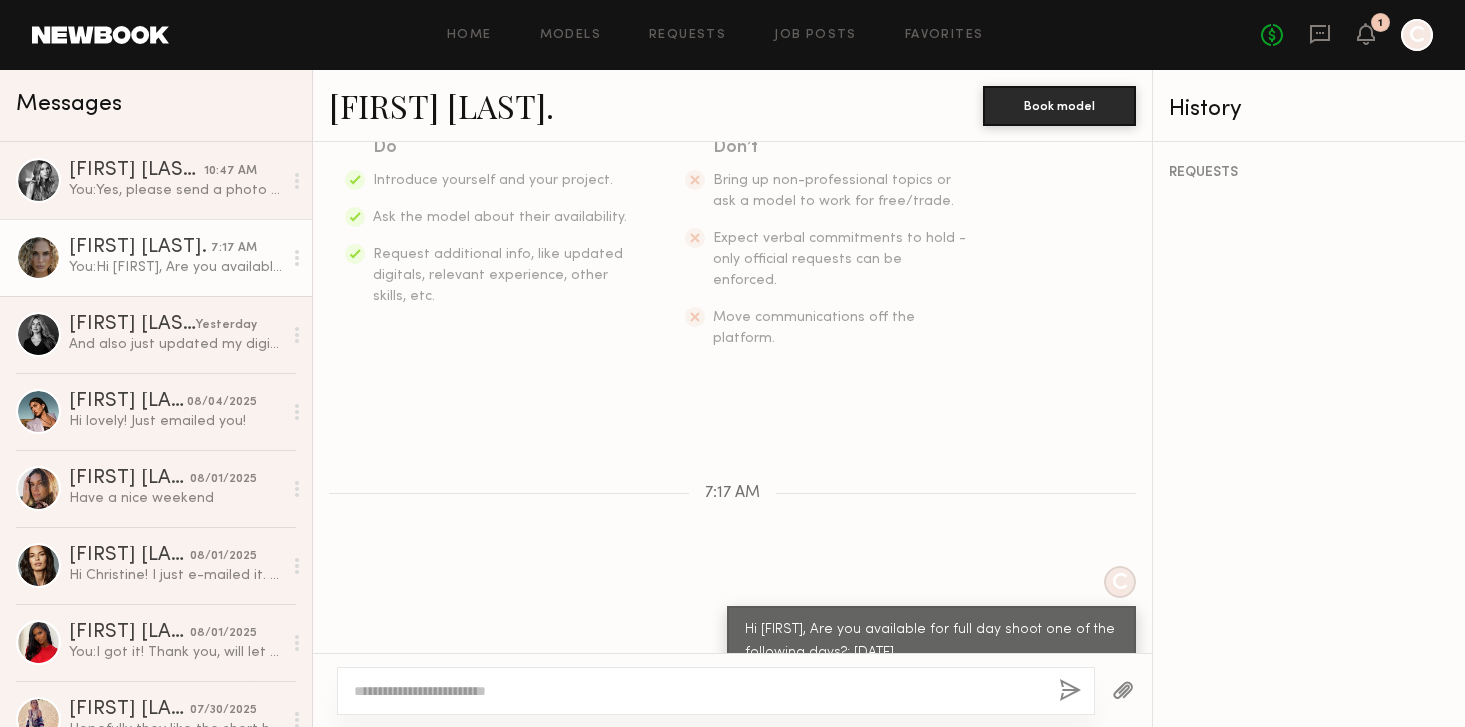 click on "Bailey K." 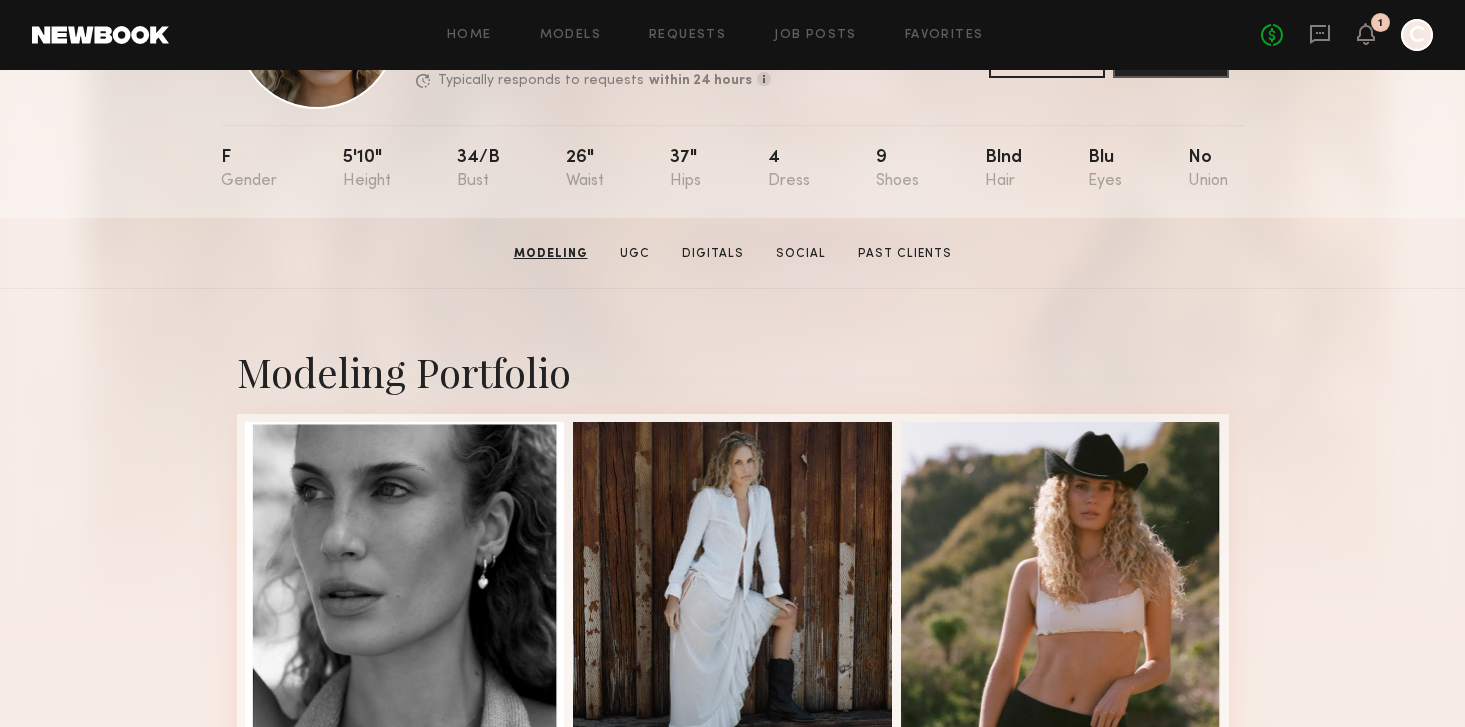 scroll, scrollTop: 0, scrollLeft: 0, axis: both 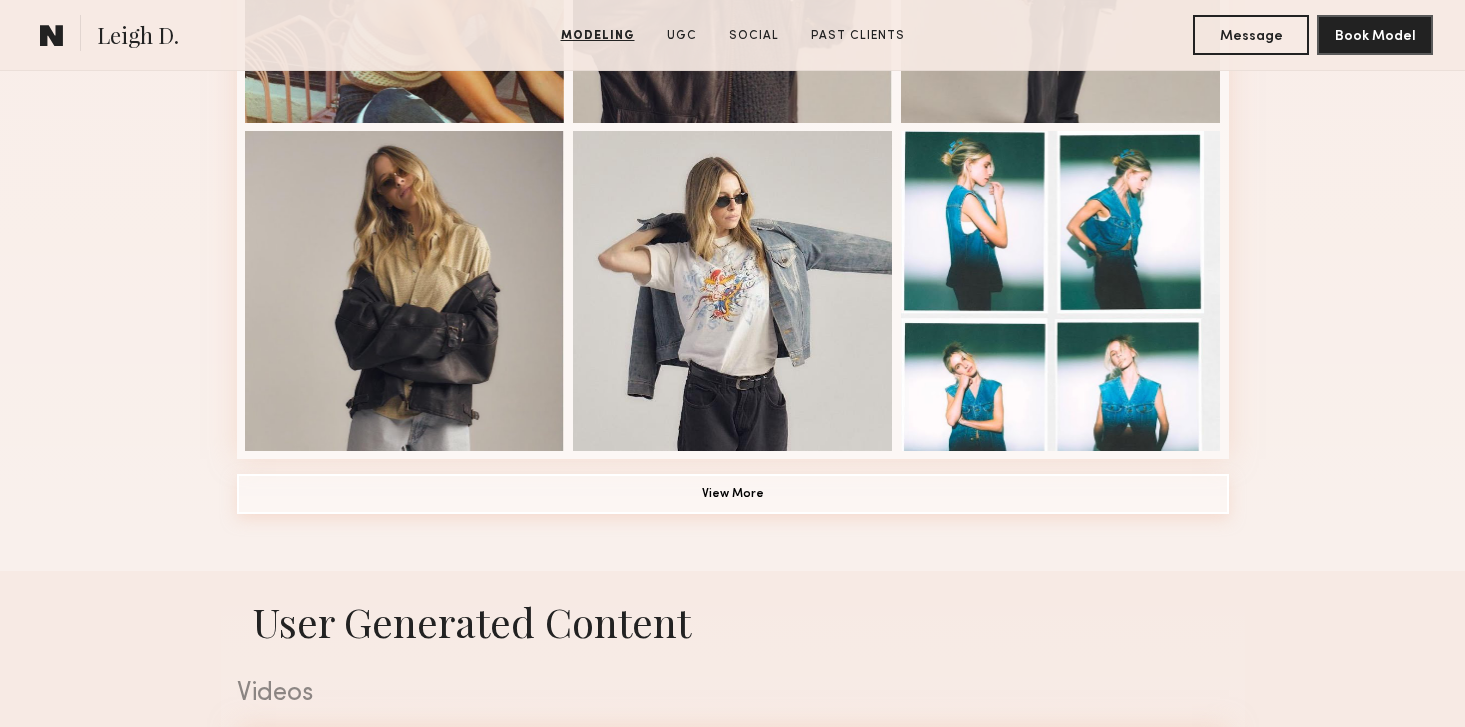 click on "View More" 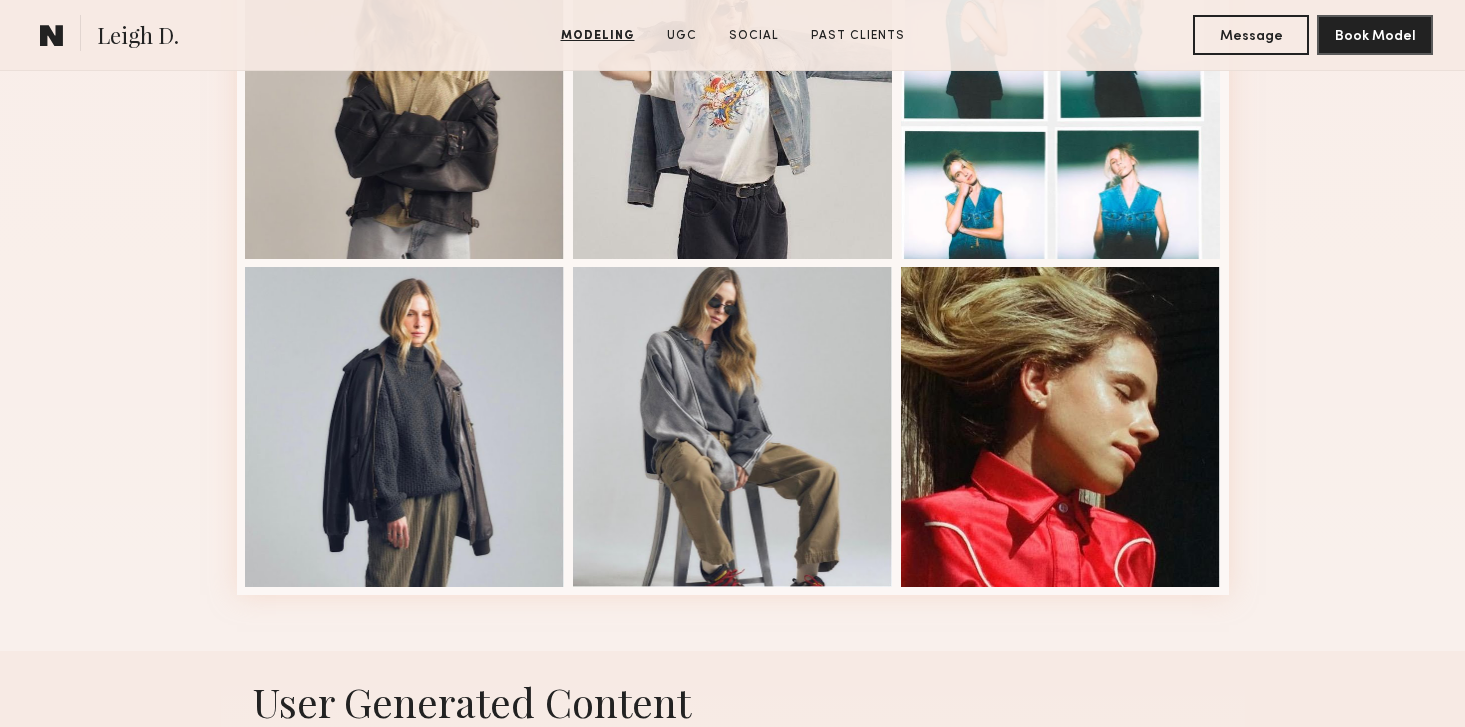 scroll, scrollTop: 1645, scrollLeft: 0, axis: vertical 